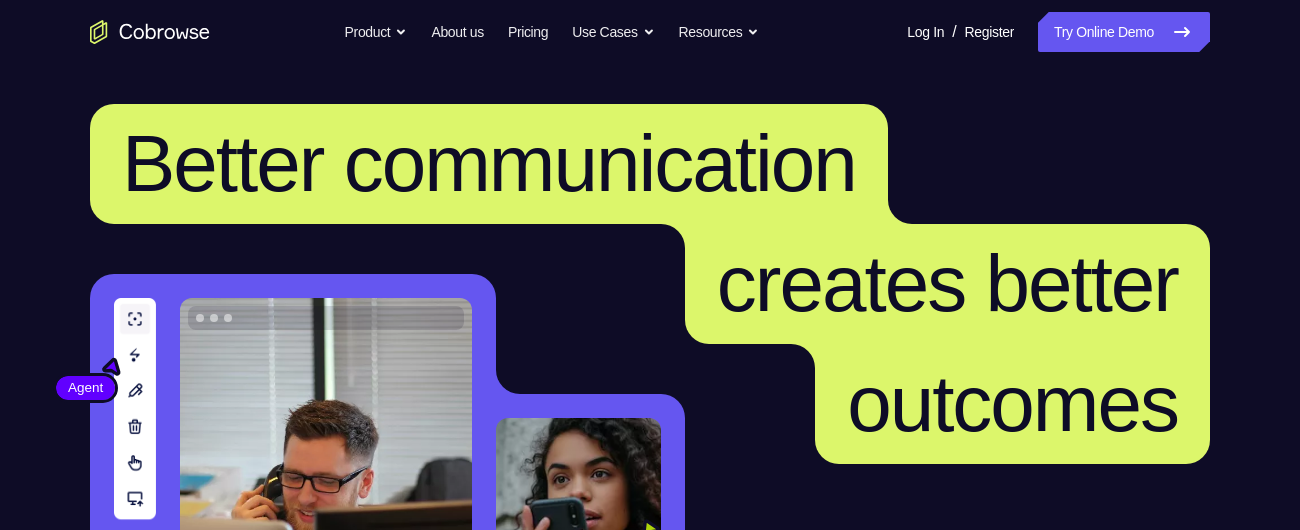 scroll, scrollTop: 0, scrollLeft: 0, axis: both 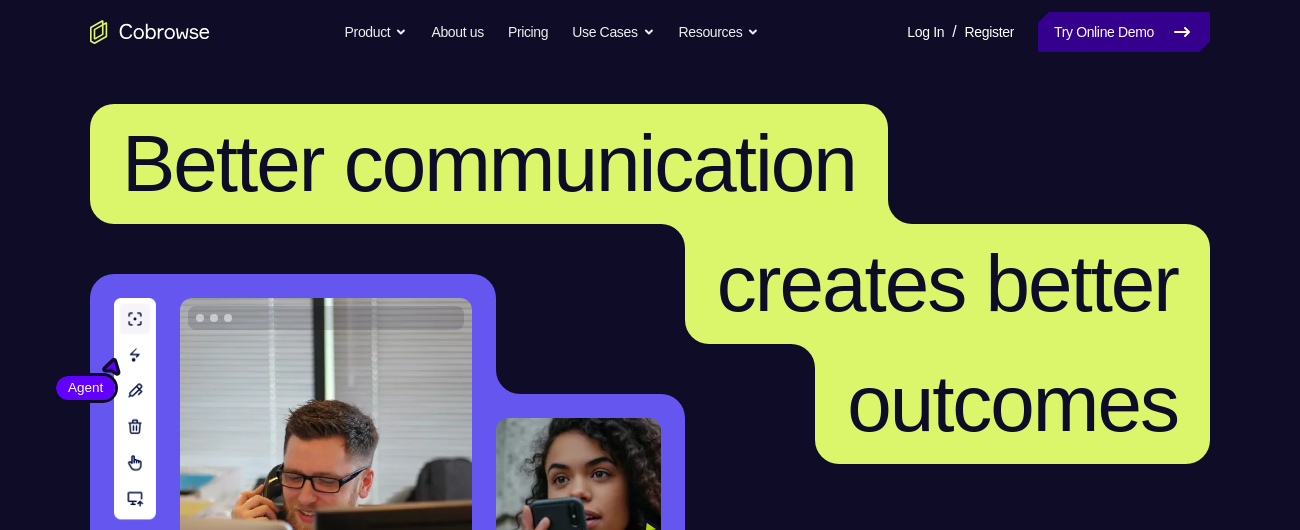 click on "Try Online Demo" at bounding box center (1124, 32) 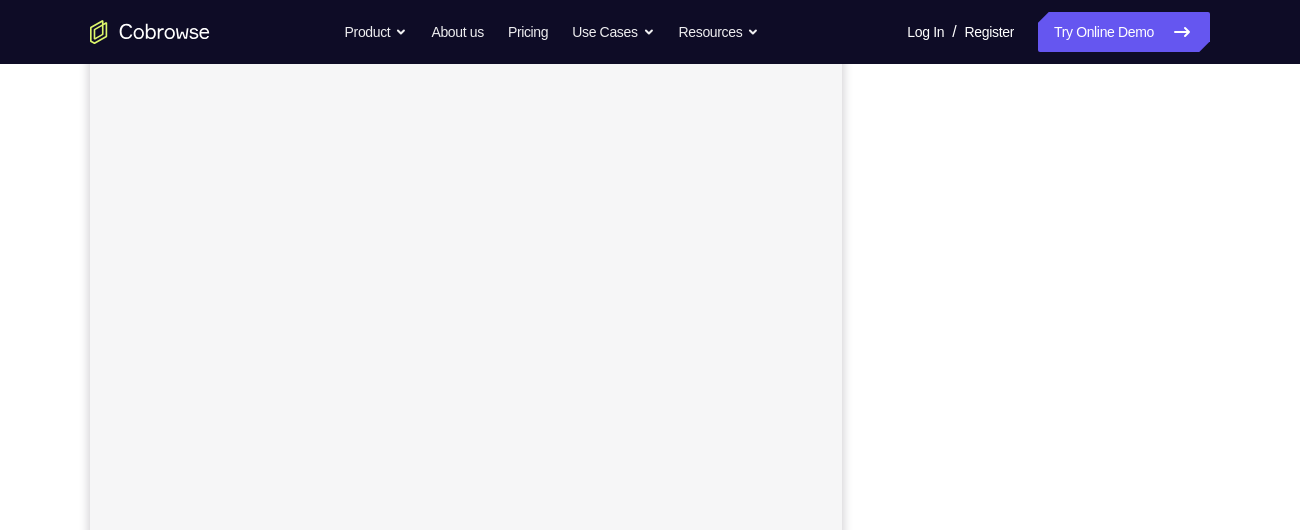 scroll, scrollTop: 270, scrollLeft: 0, axis: vertical 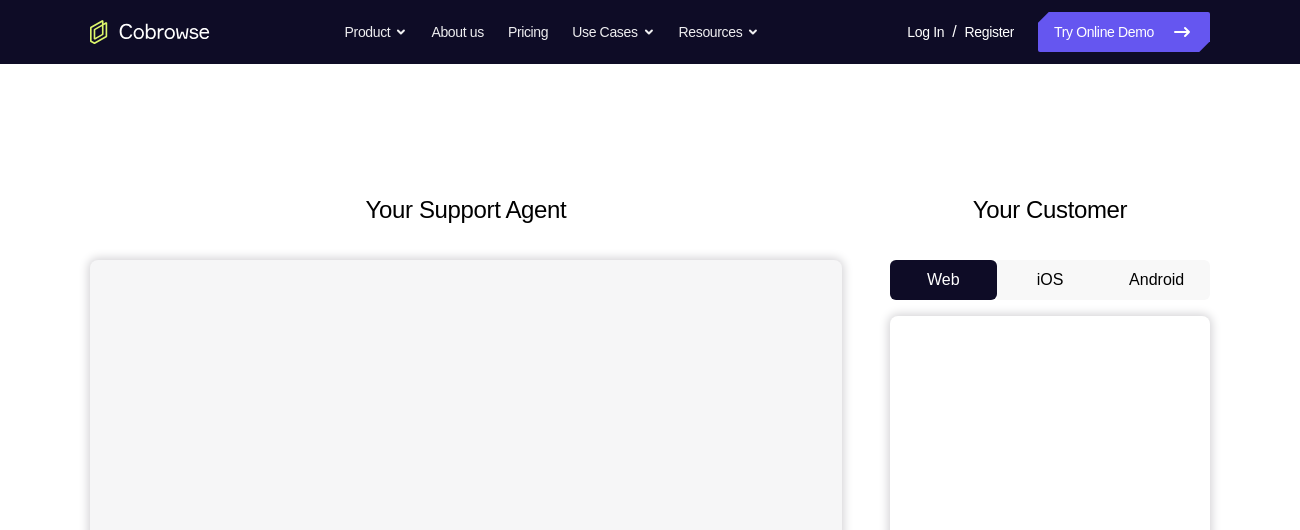 click on "Android" at bounding box center [1156, 280] 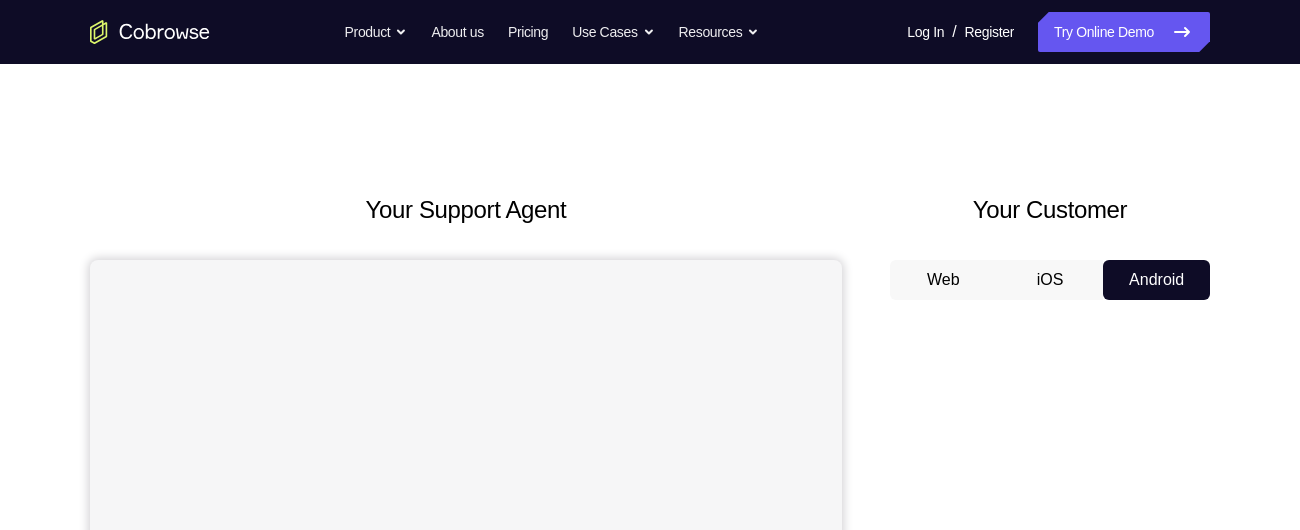scroll, scrollTop: 0, scrollLeft: 0, axis: both 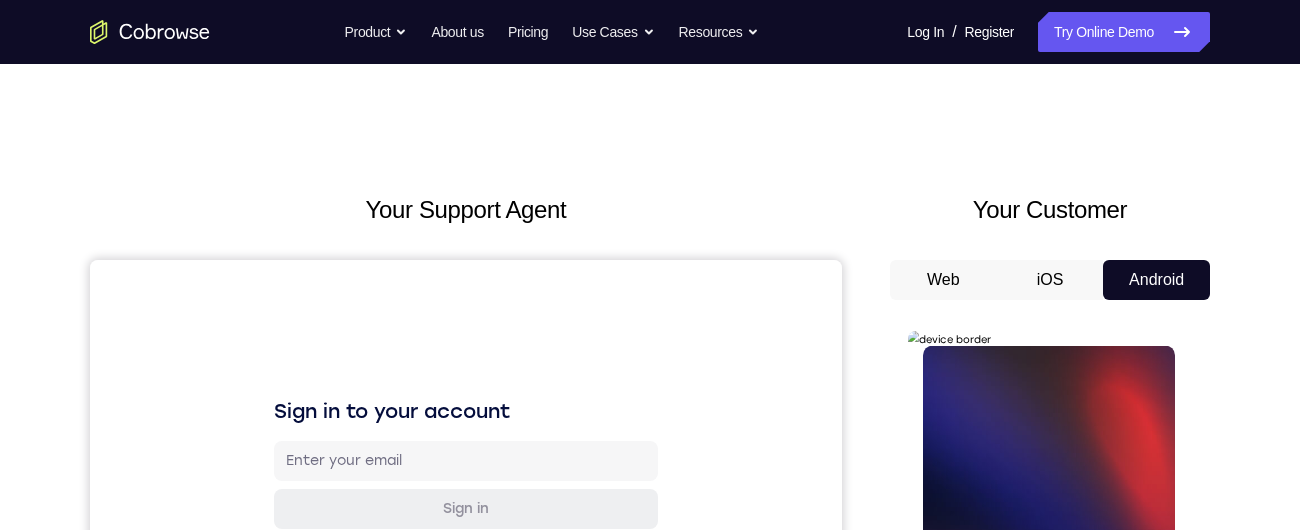 click on "Tap to Start" at bounding box center [1048, 626] 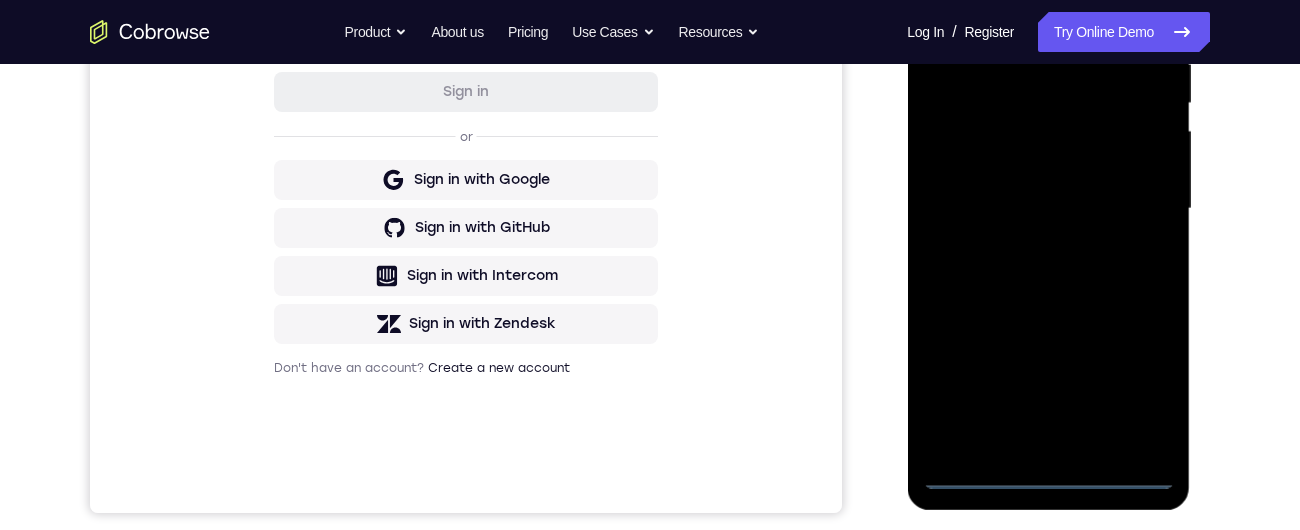 scroll, scrollTop: 431, scrollLeft: 0, axis: vertical 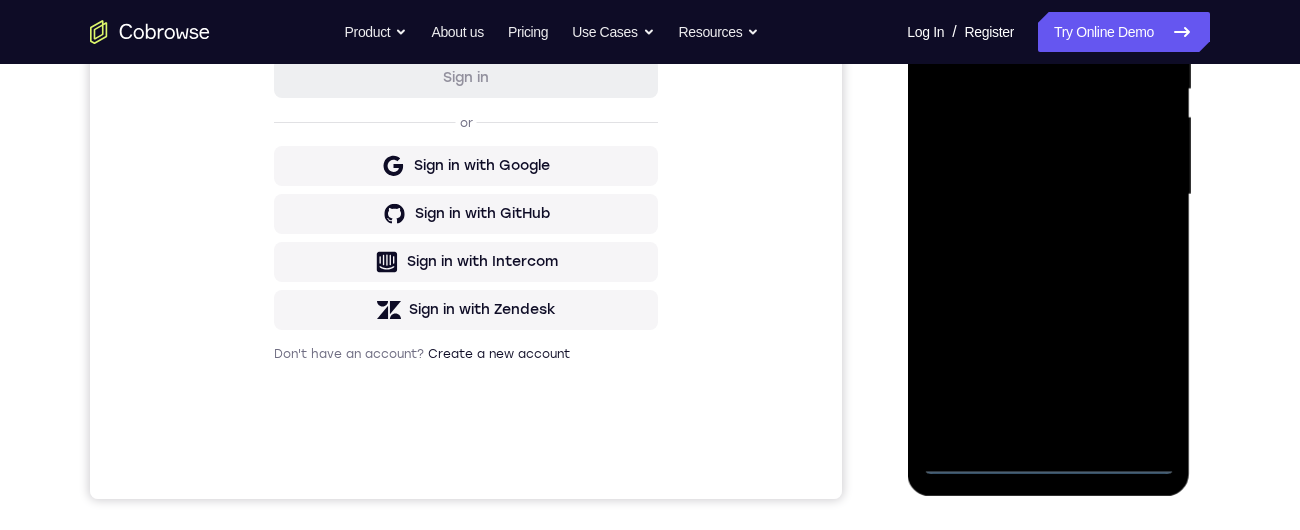click at bounding box center (1048, 195) 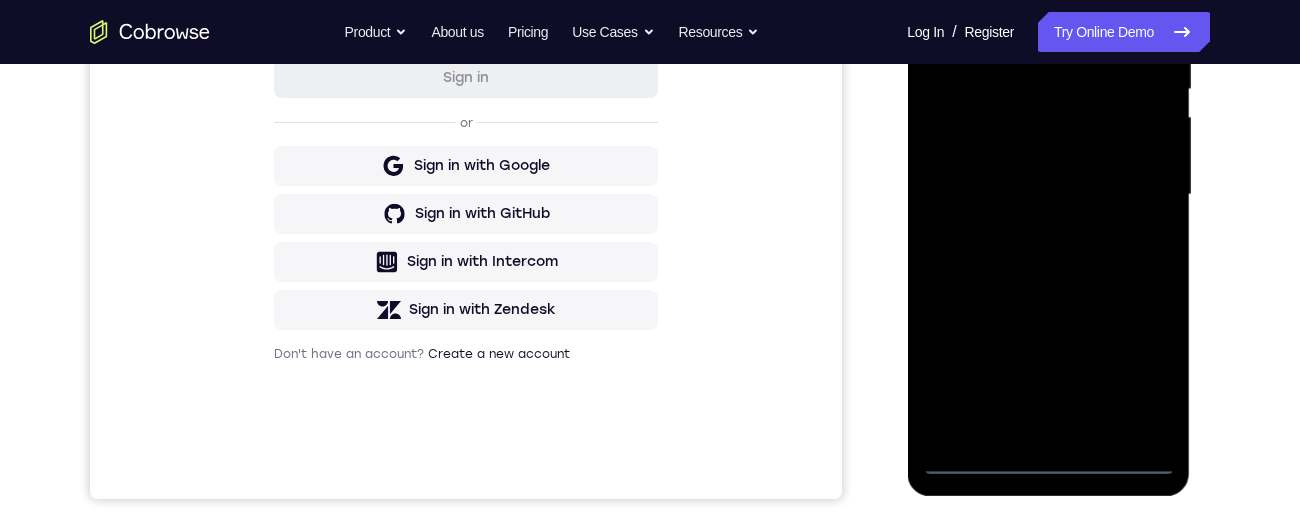 click at bounding box center [1048, 195] 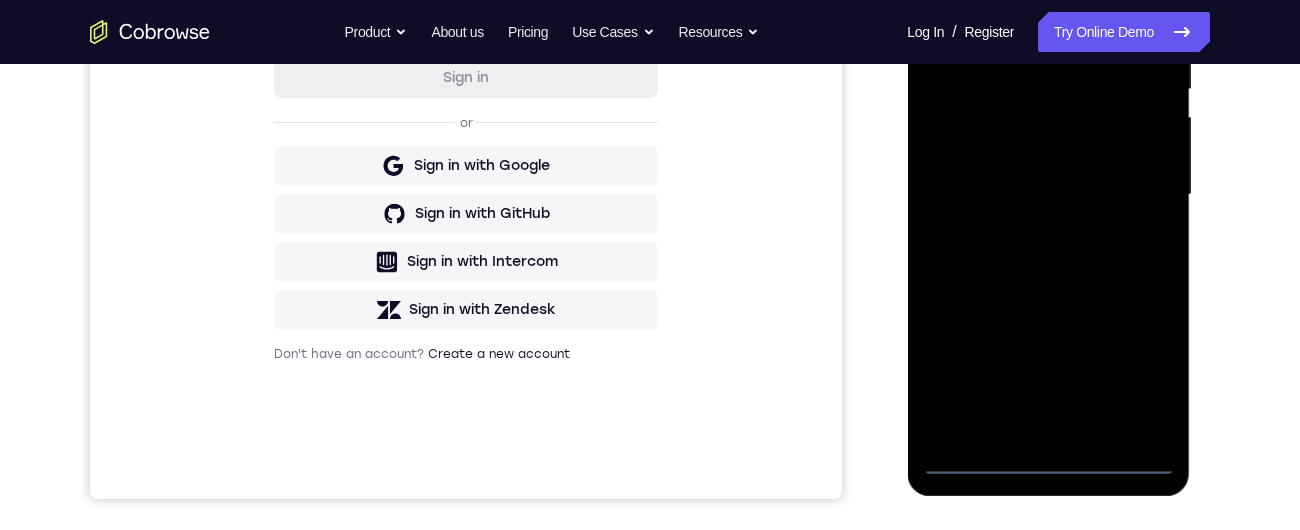 click at bounding box center (1048, 195) 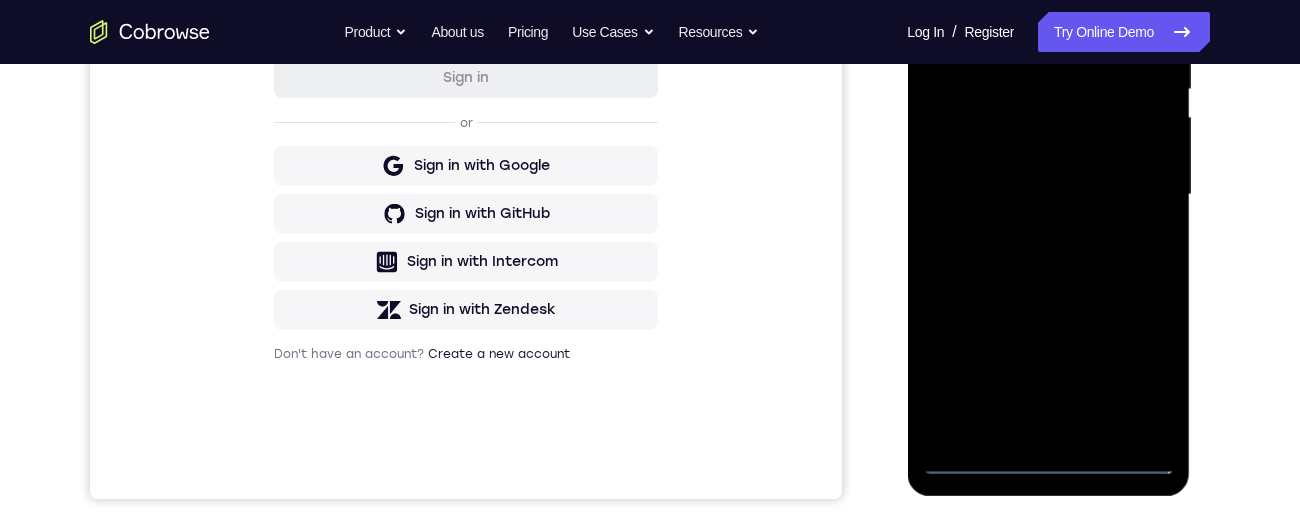 scroll, scrollTop: 230, scrollLeft: 0, axis: vertical 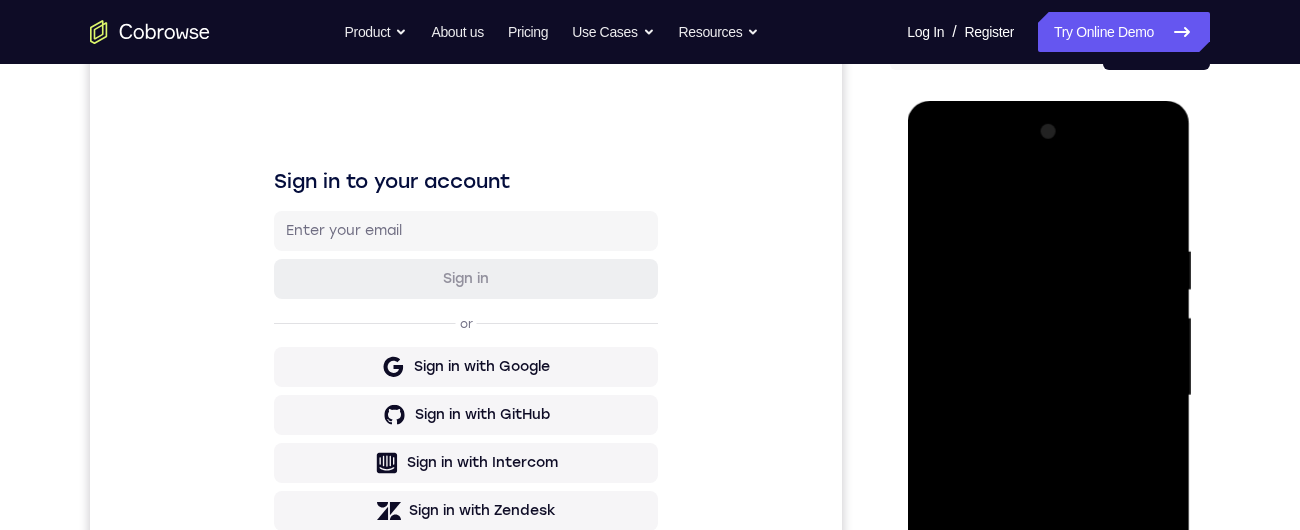 click at bounding box center (1048, 396) 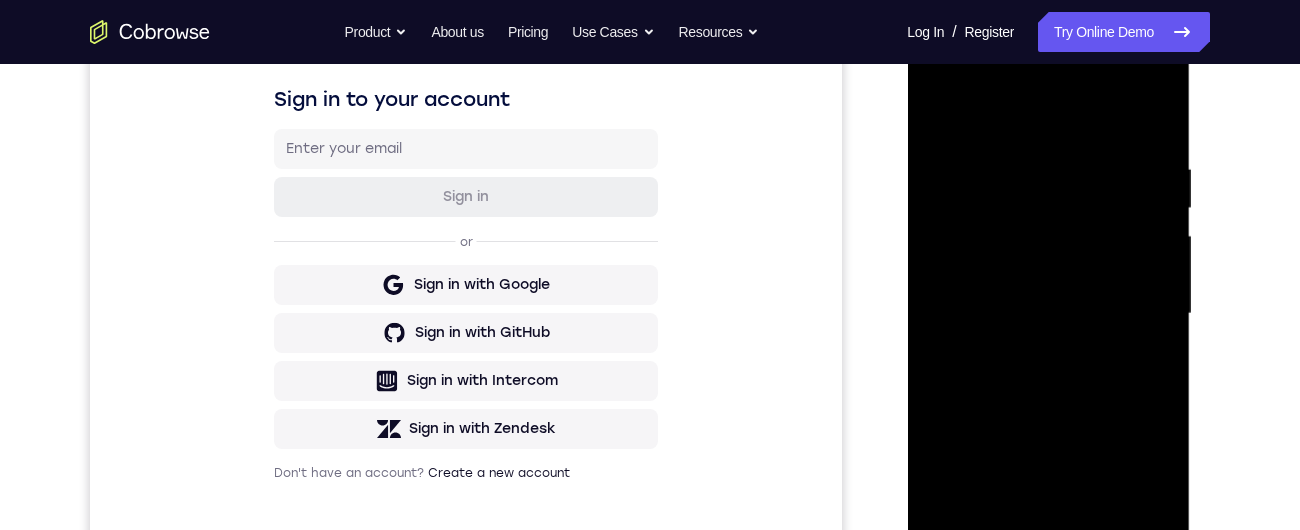 click at bounding box center (1048, 314) 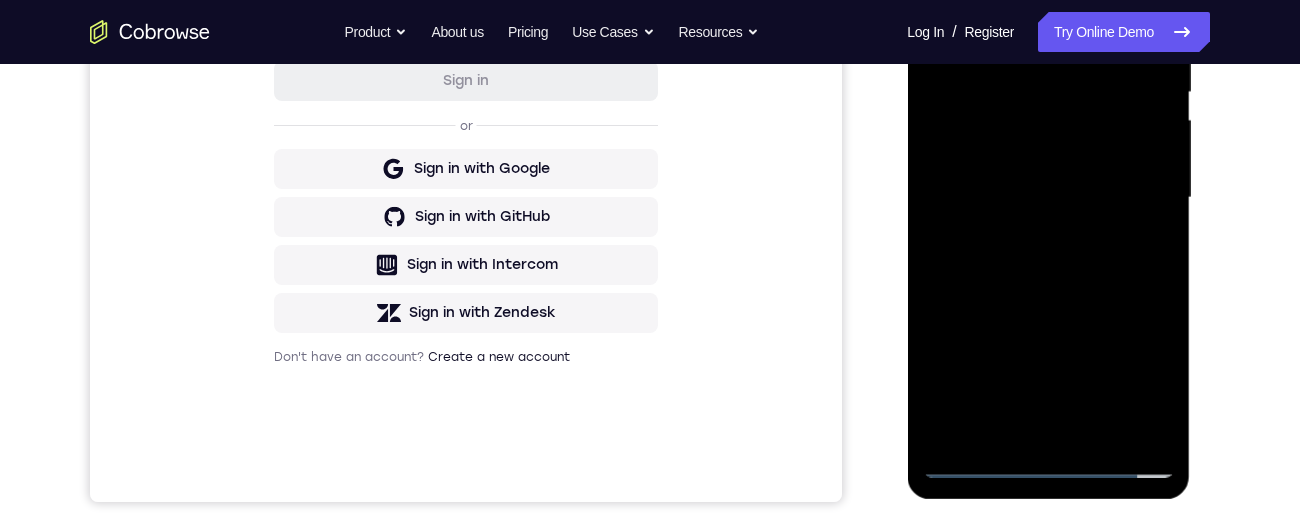 click at bounding box center (1048, 198) 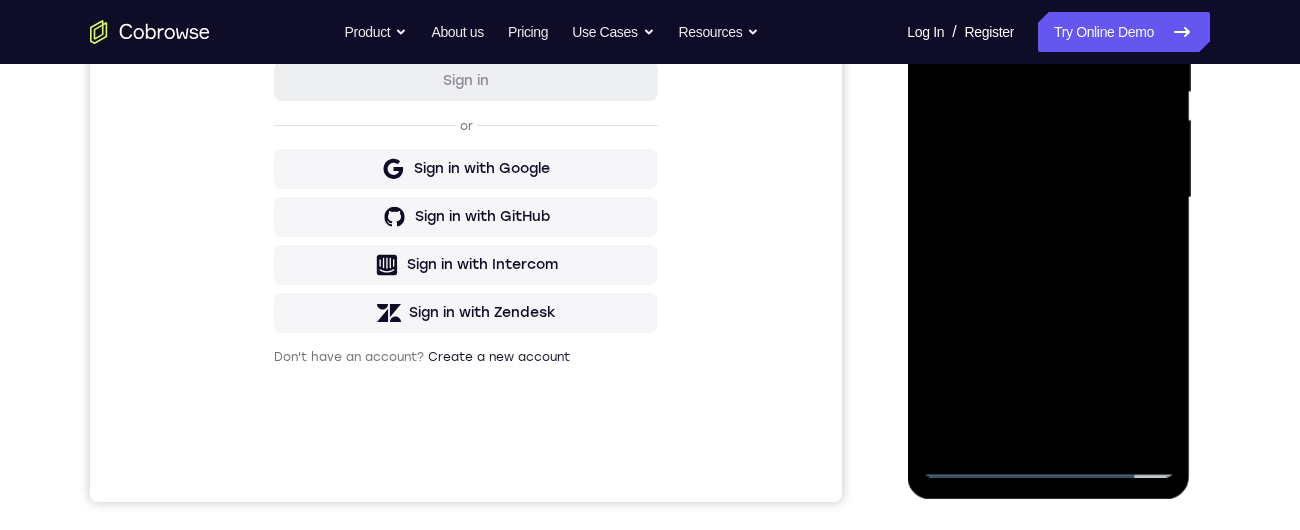 click at bounding box center (1048, 198) 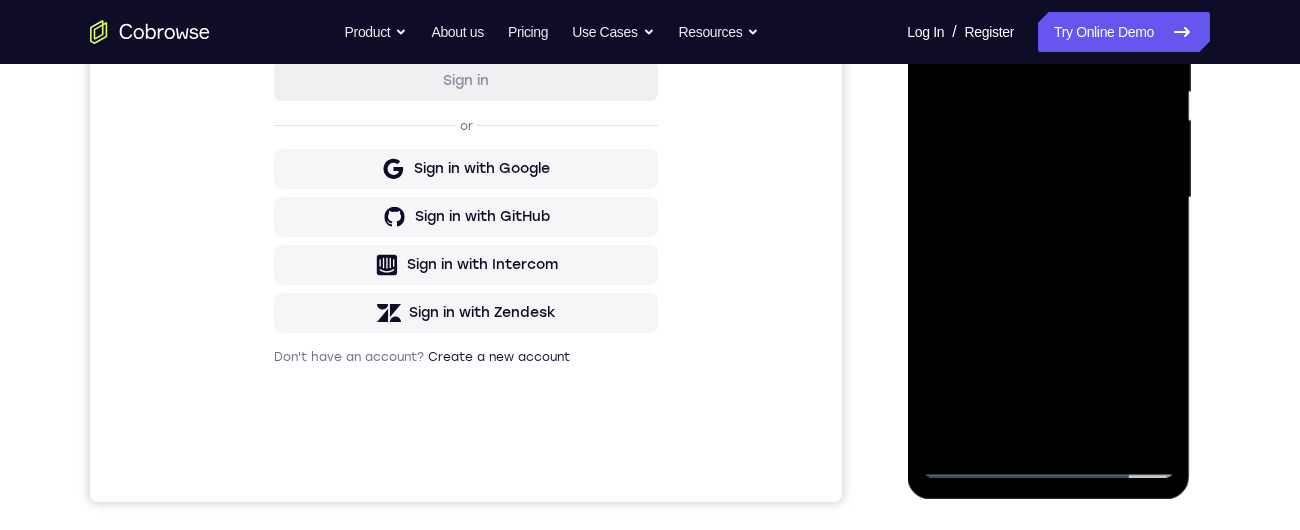 click at bounding box center [1048, 198] 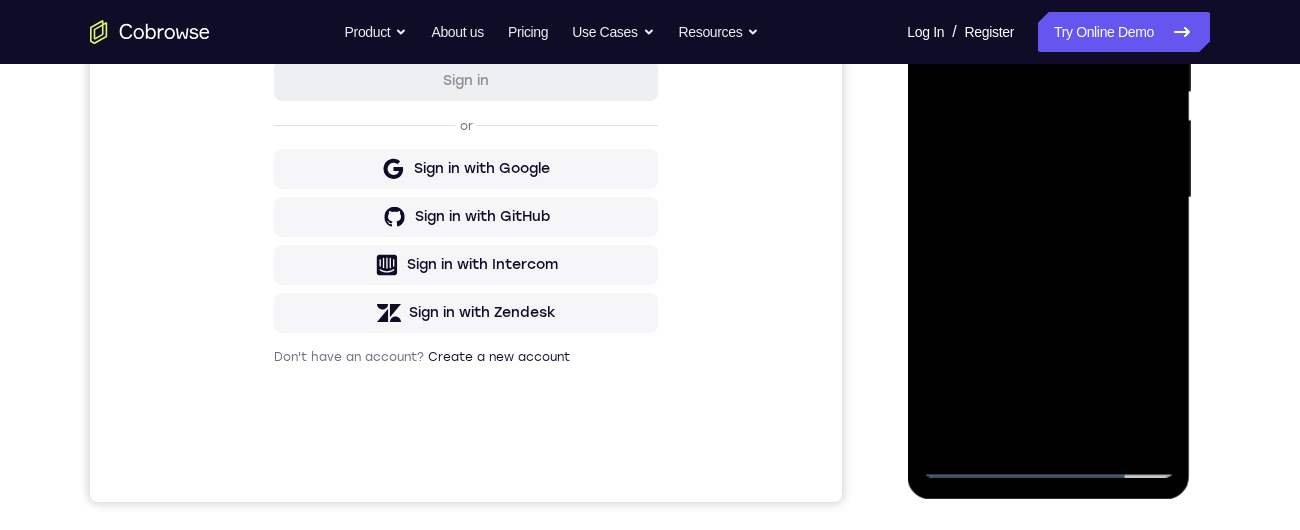 click at bounding box center [1048, 198] 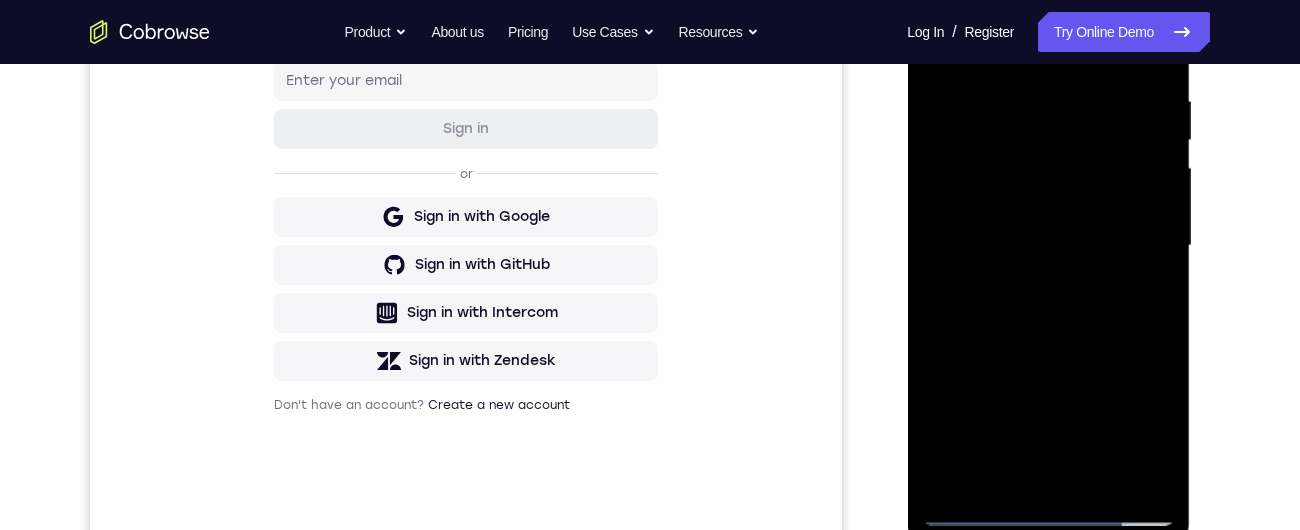 scroll, scrollTop: 338, scrollLeft: 0, axis: vertical 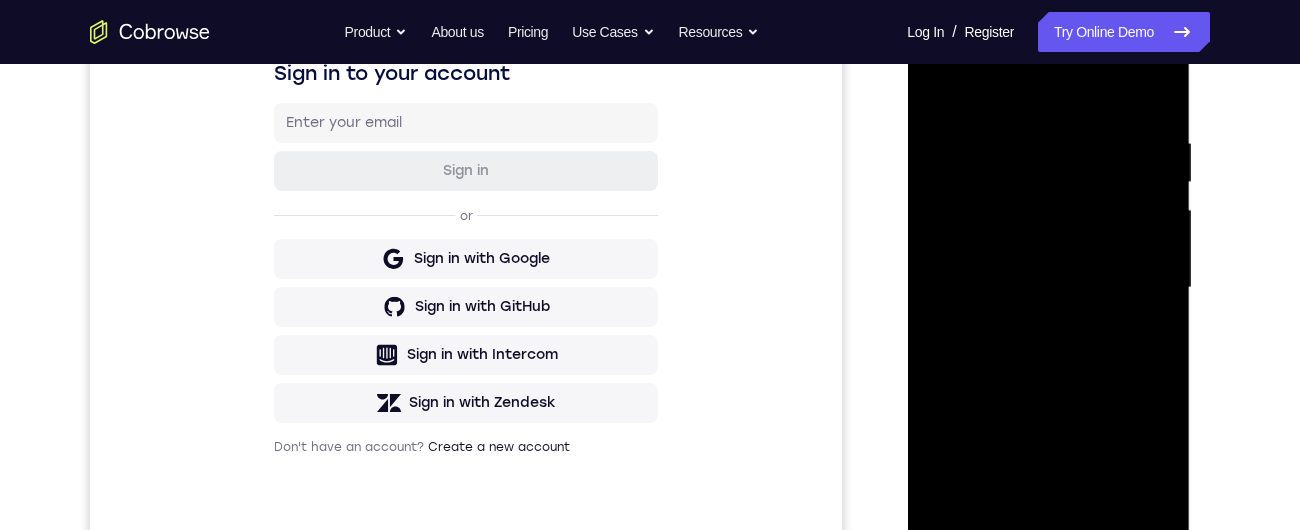 click at bounding box center [1048, 288] 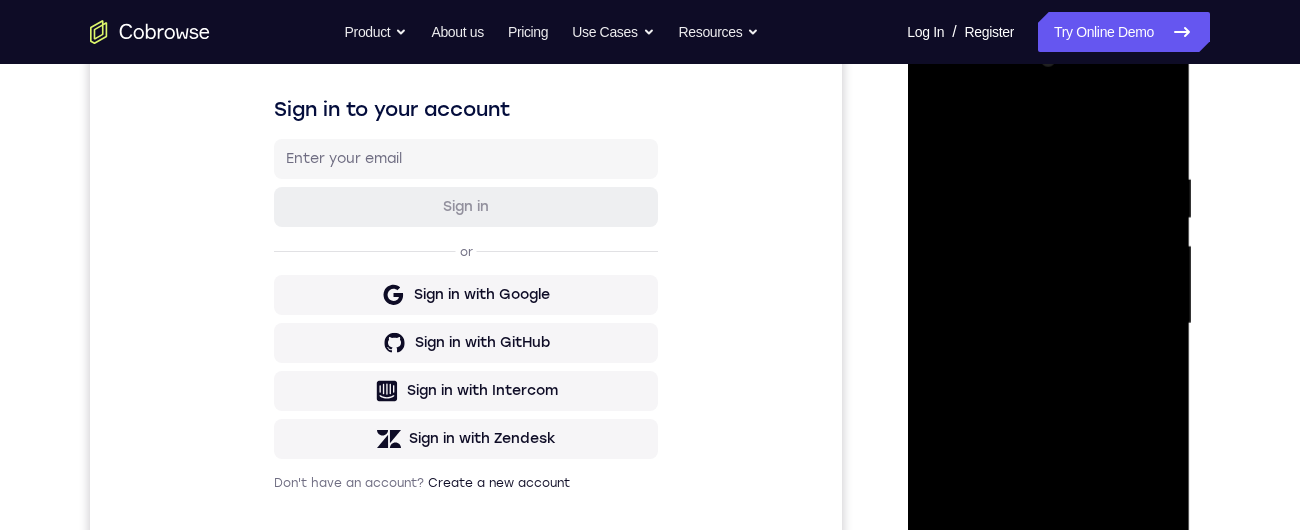 click at bounding box center [1048, 324] 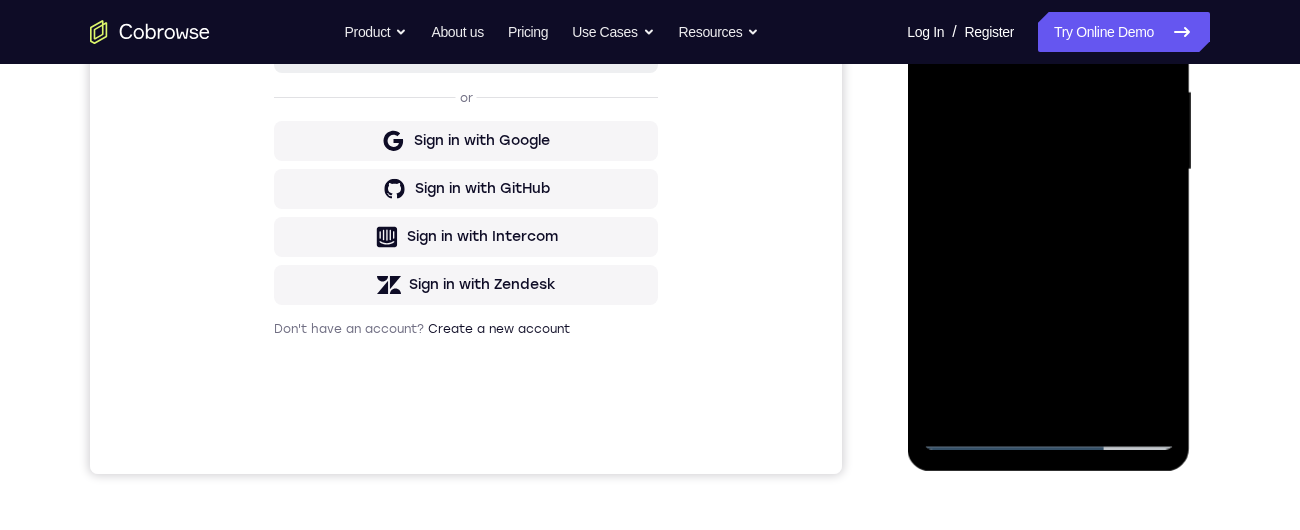 click at bounding box center (1048, 170) 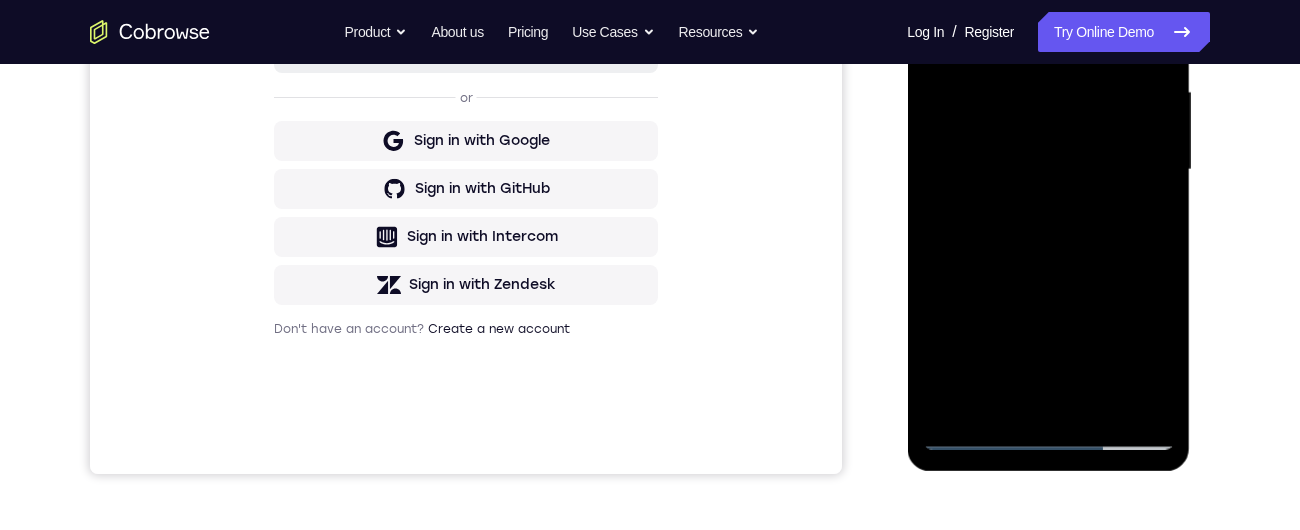 scroll, scrollTop: 342, scrollLeft: 0, axis: vertical 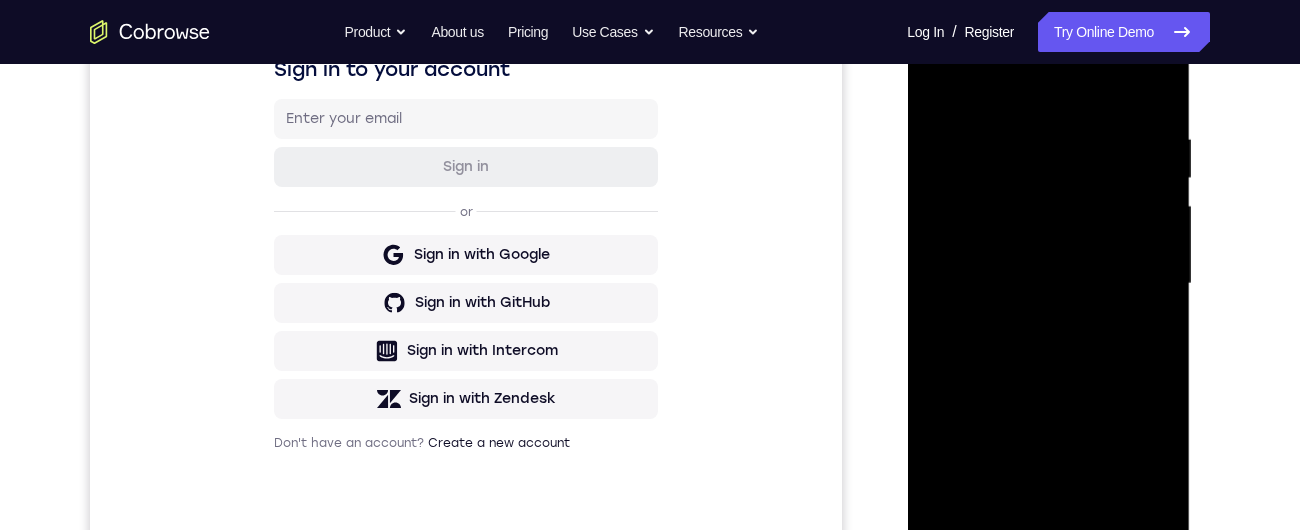 click at bounding box center (1048, 284) 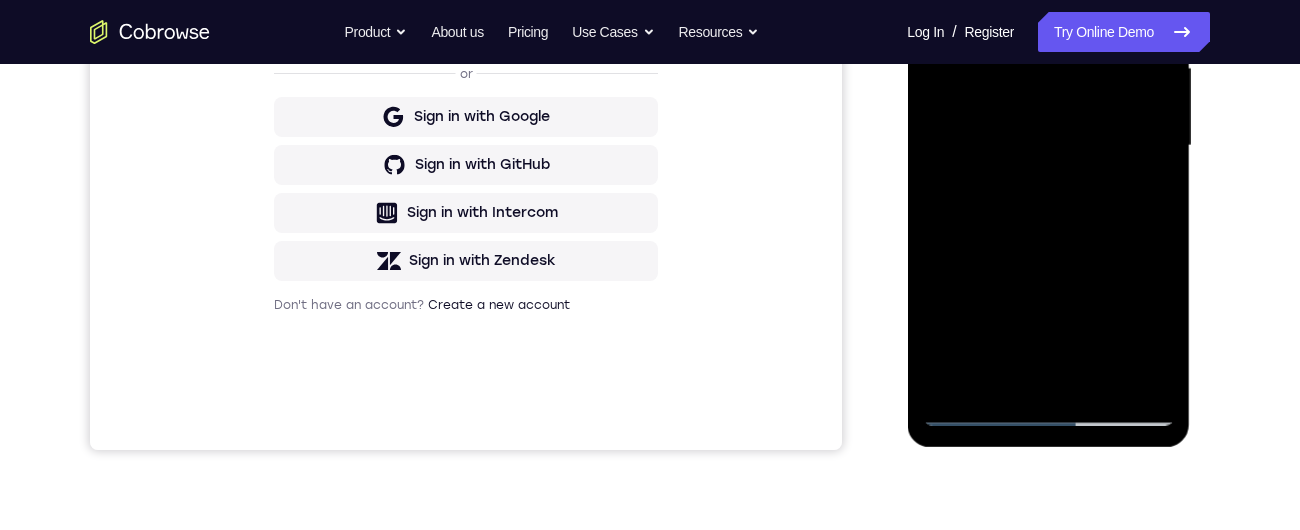 click at bounding box center (1048, 146) 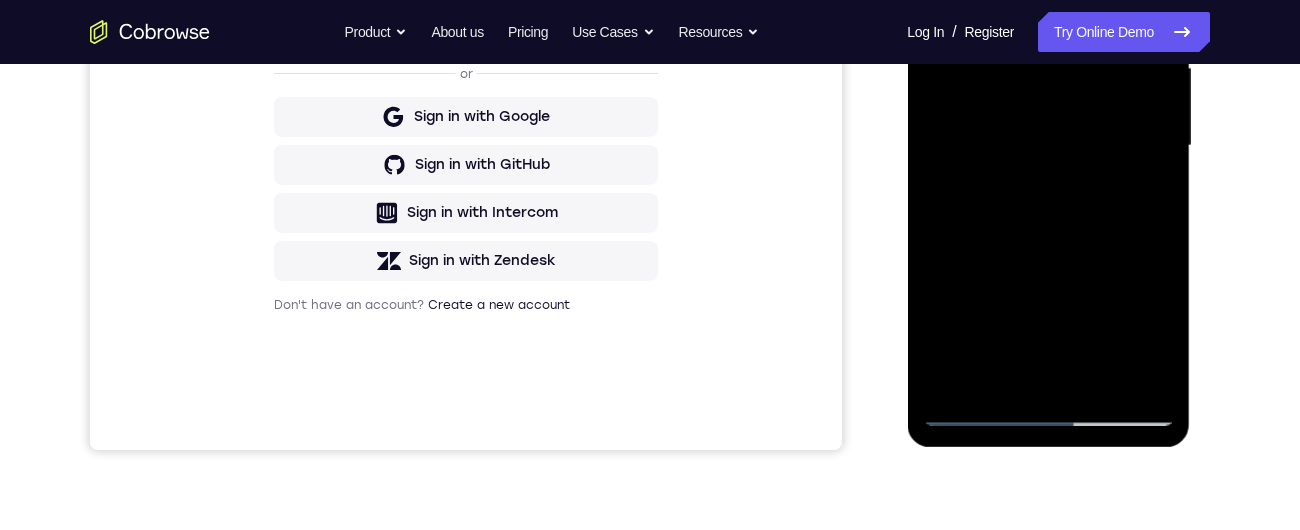 scroll, scrollTop: 324, scrollLeft: 0, axis: vertical 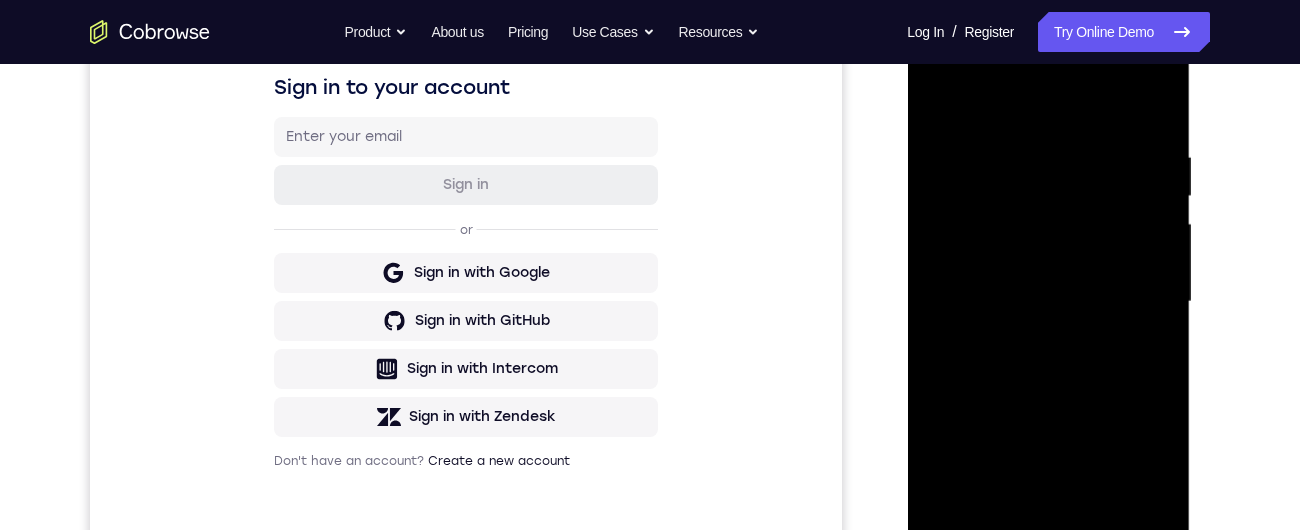 click at bounding box center [1048, 302] 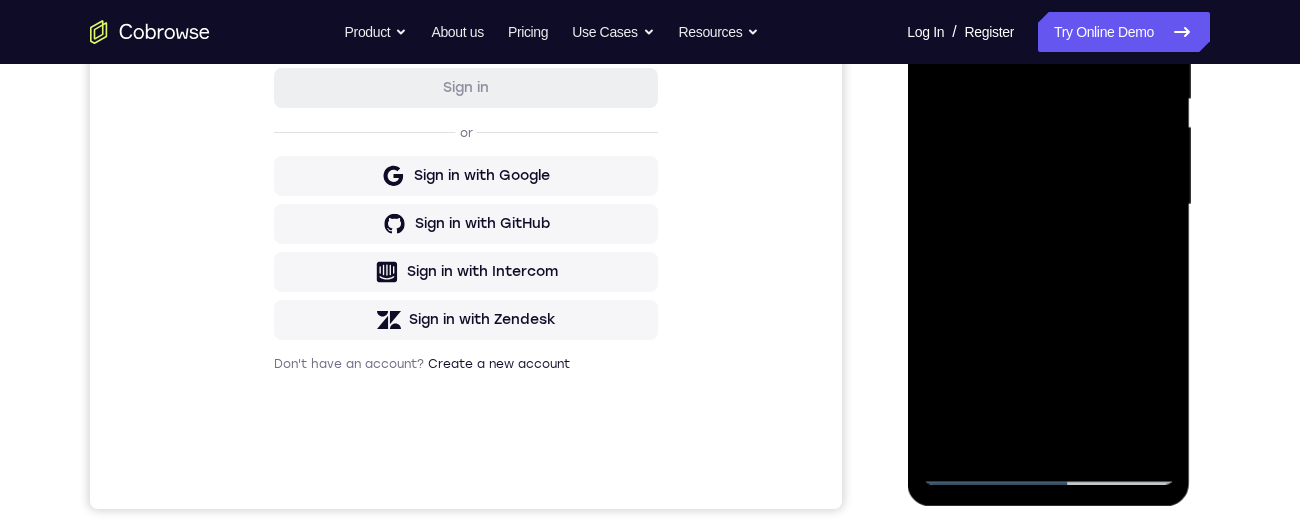 click at bounding box center (1048, 205) 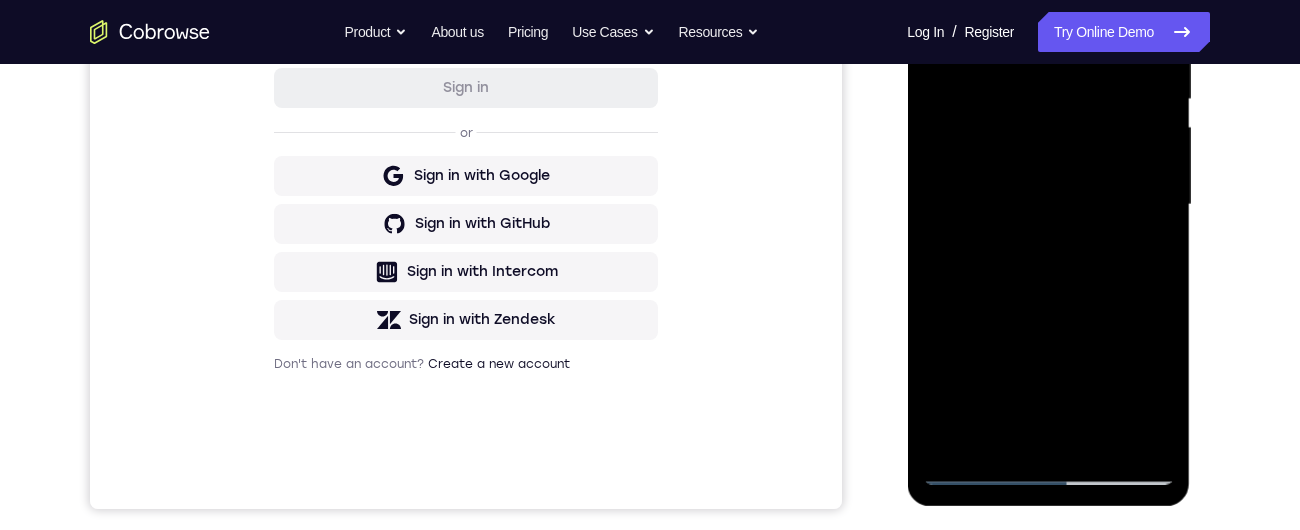 scroll, scrollTop: 296, scrollLeft: 0, axis: vertical 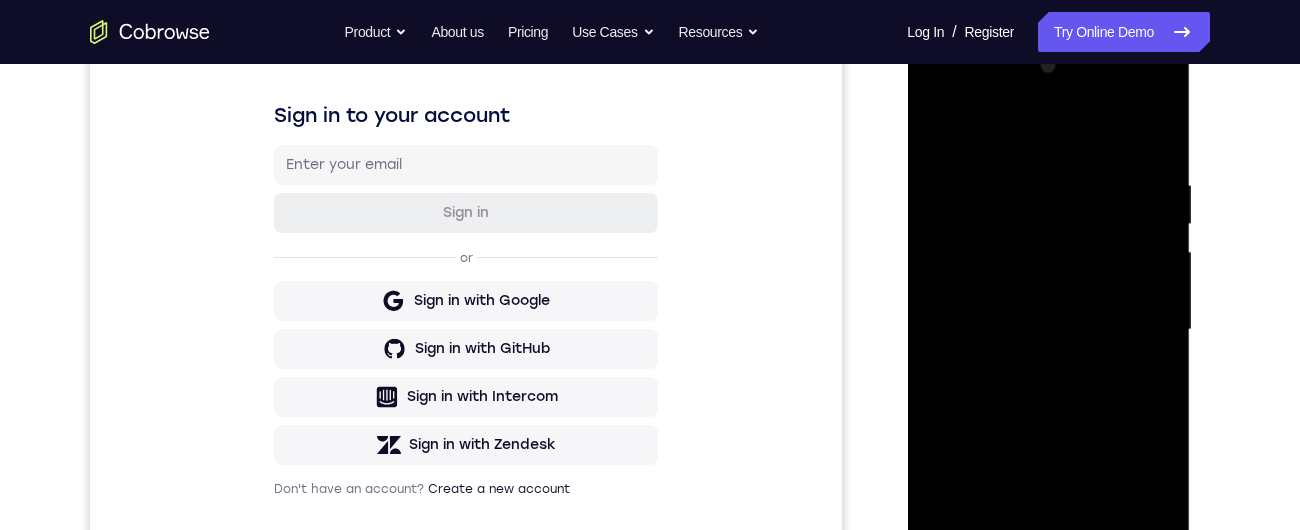 click at bounding box center (1048, 330) 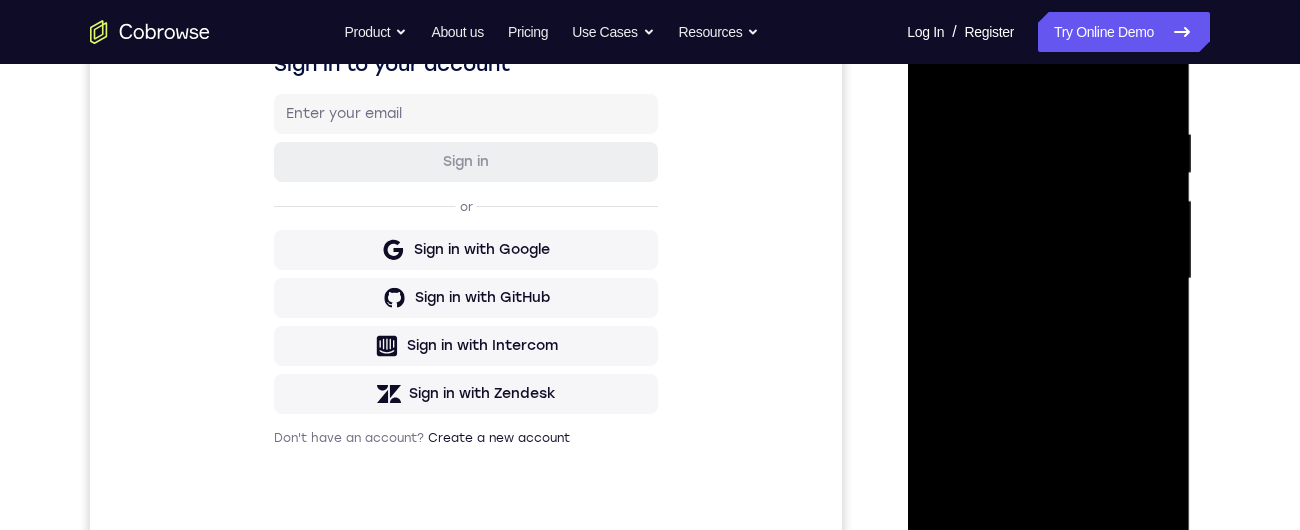 click at bounding box center (1048, 279) 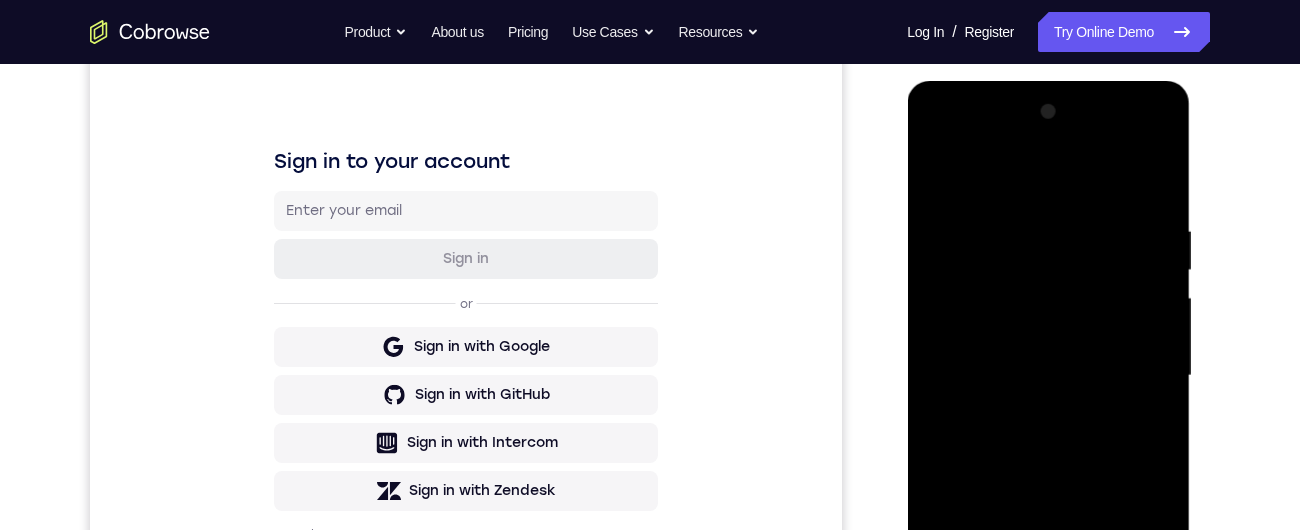 click at bounding box center [1048, 376] 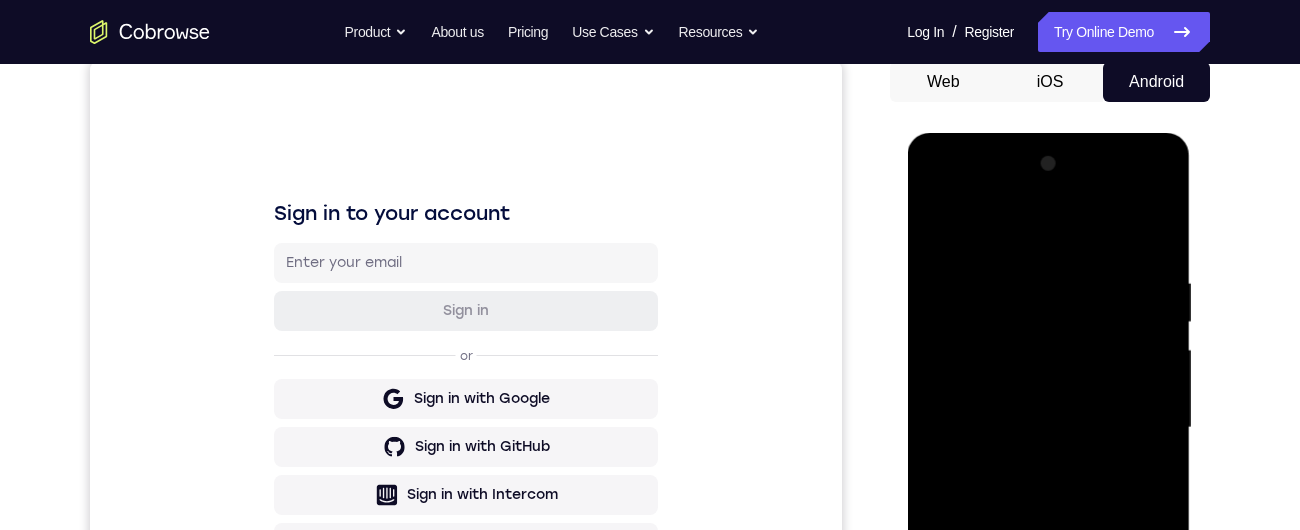 click at bounding box center [1048, 428] 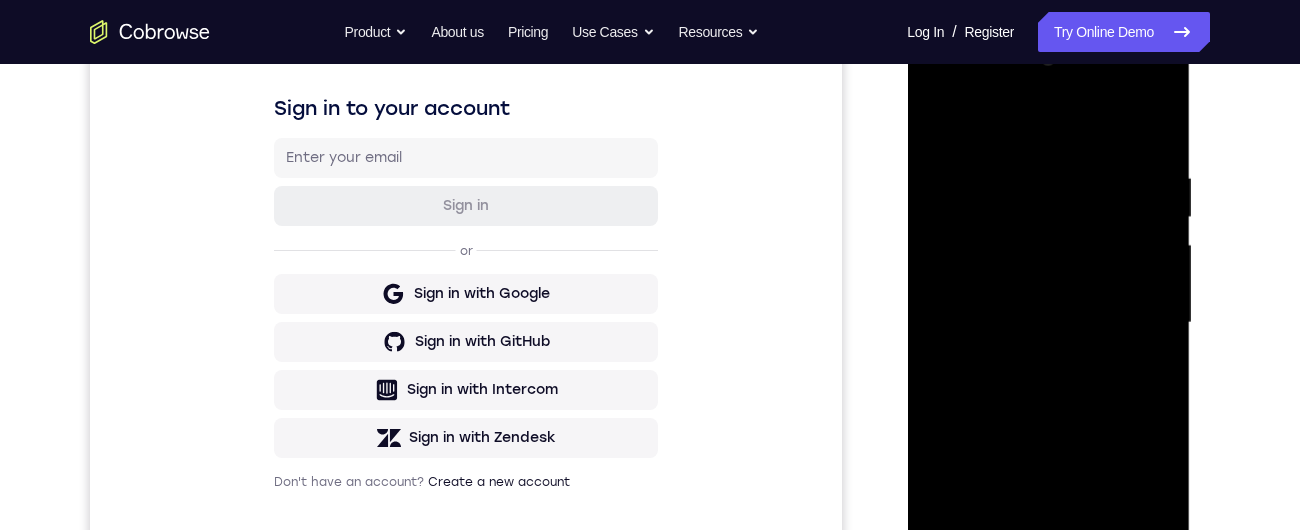 click at bounding box center [1048, 323] 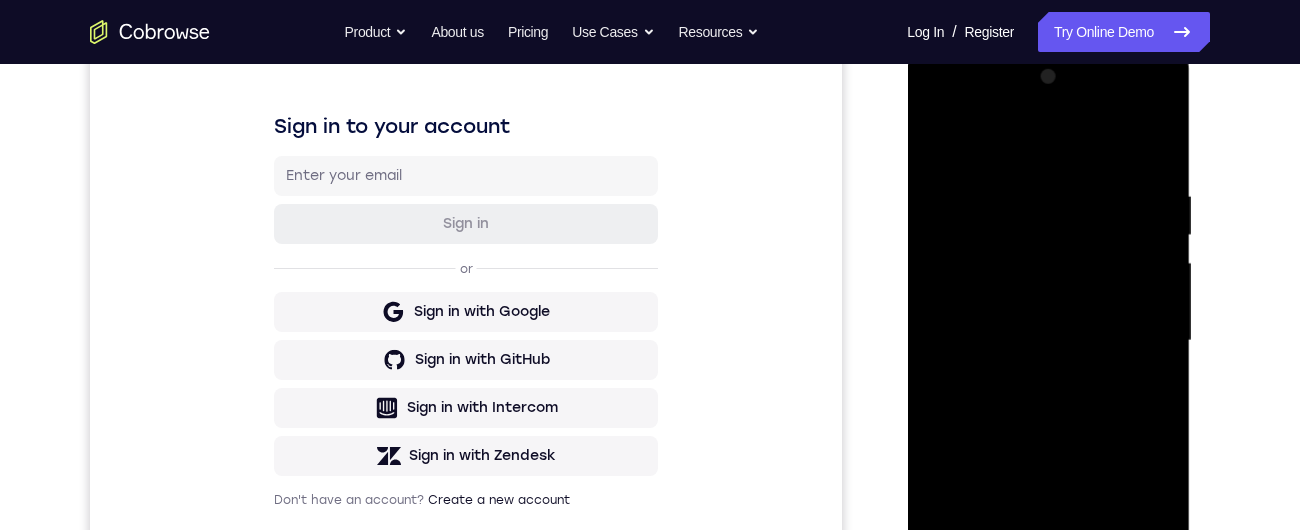 click at bounding box center [1048, 341] 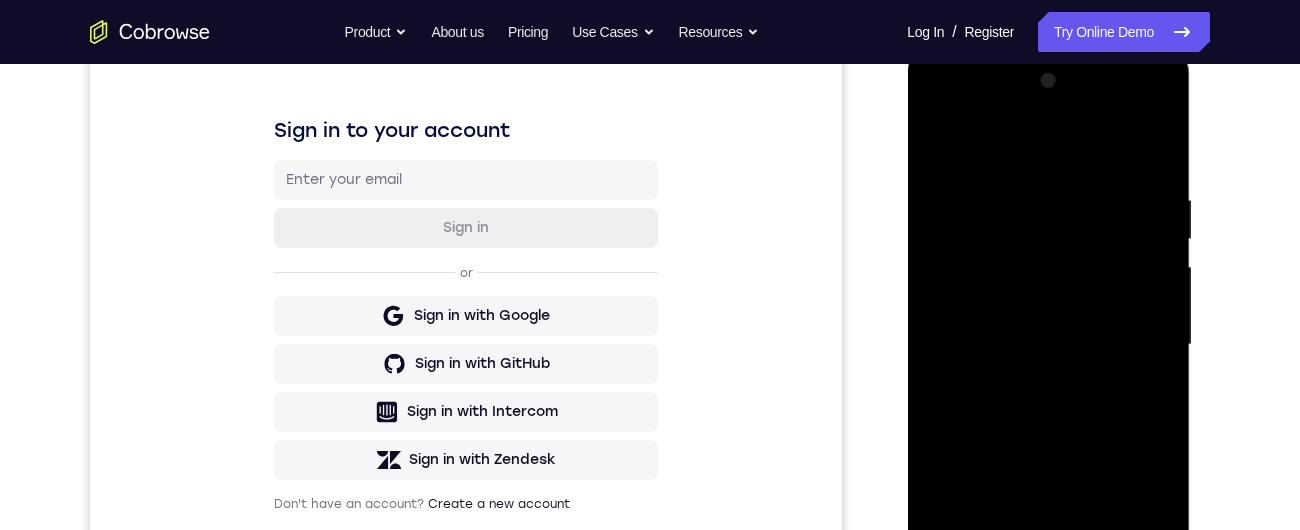 click at bounding box center (1048, 345) 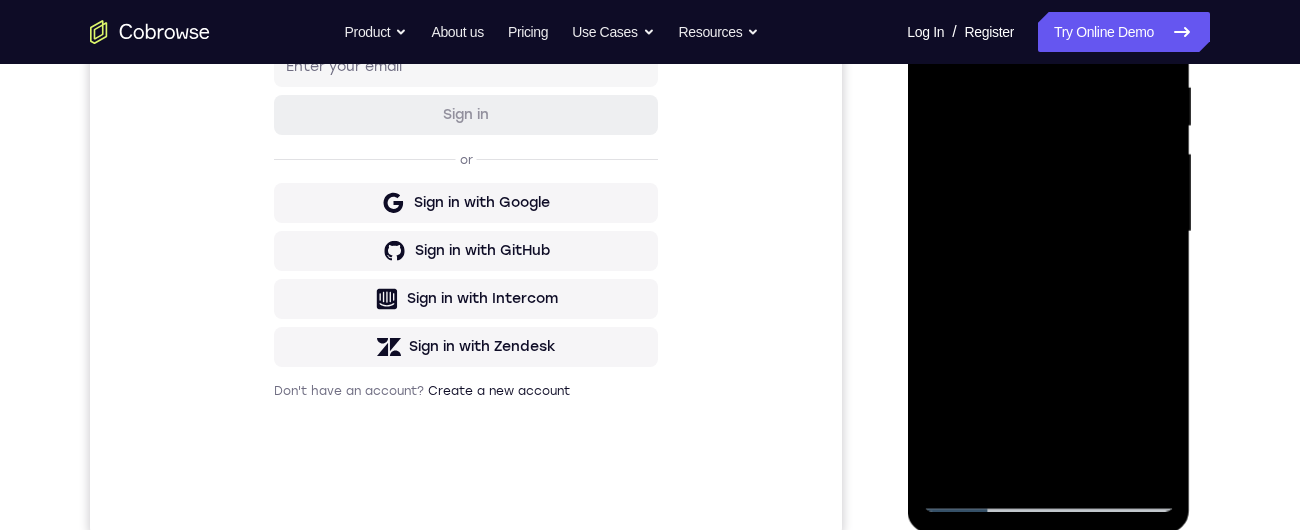 click at bounding box center [1048, 232] 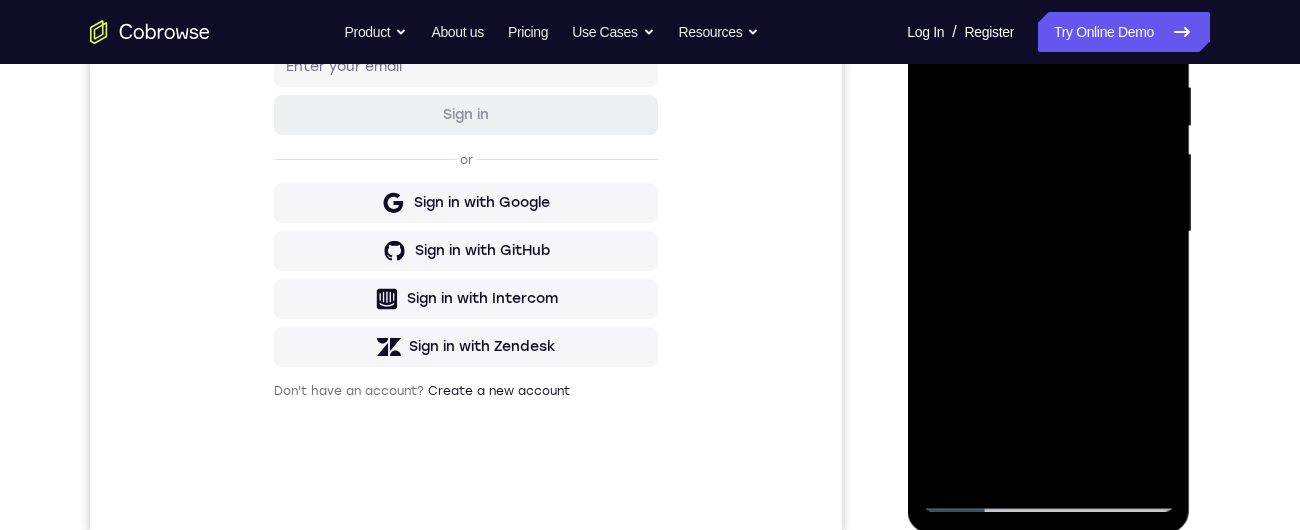 scroll, scrollTop: 360, scrollLeft: 0, axis: vertical 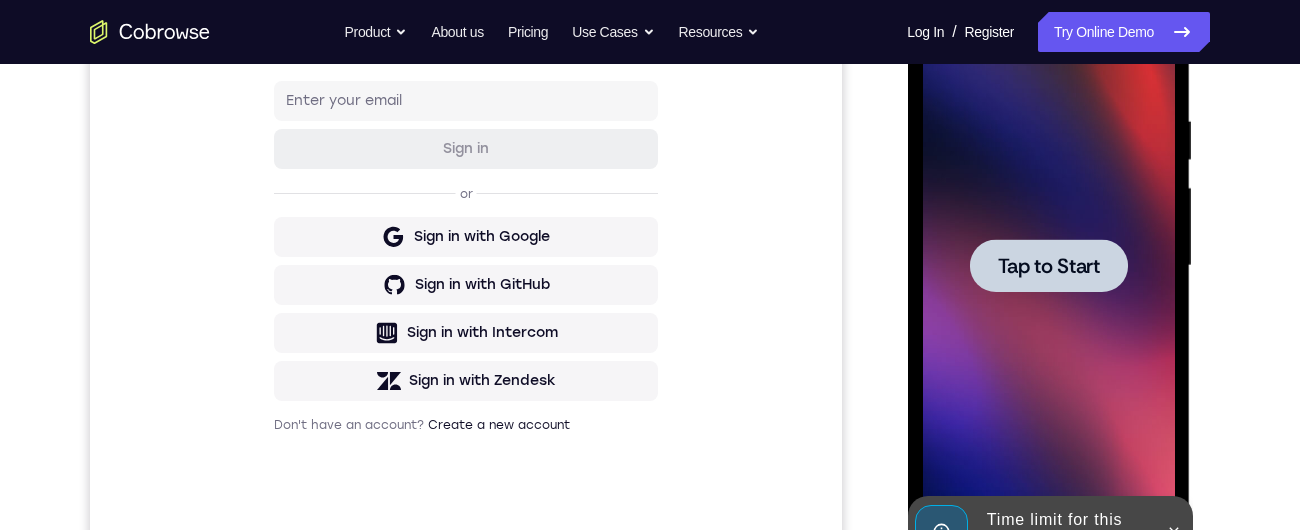 click at bounding box center [1048, 265] 